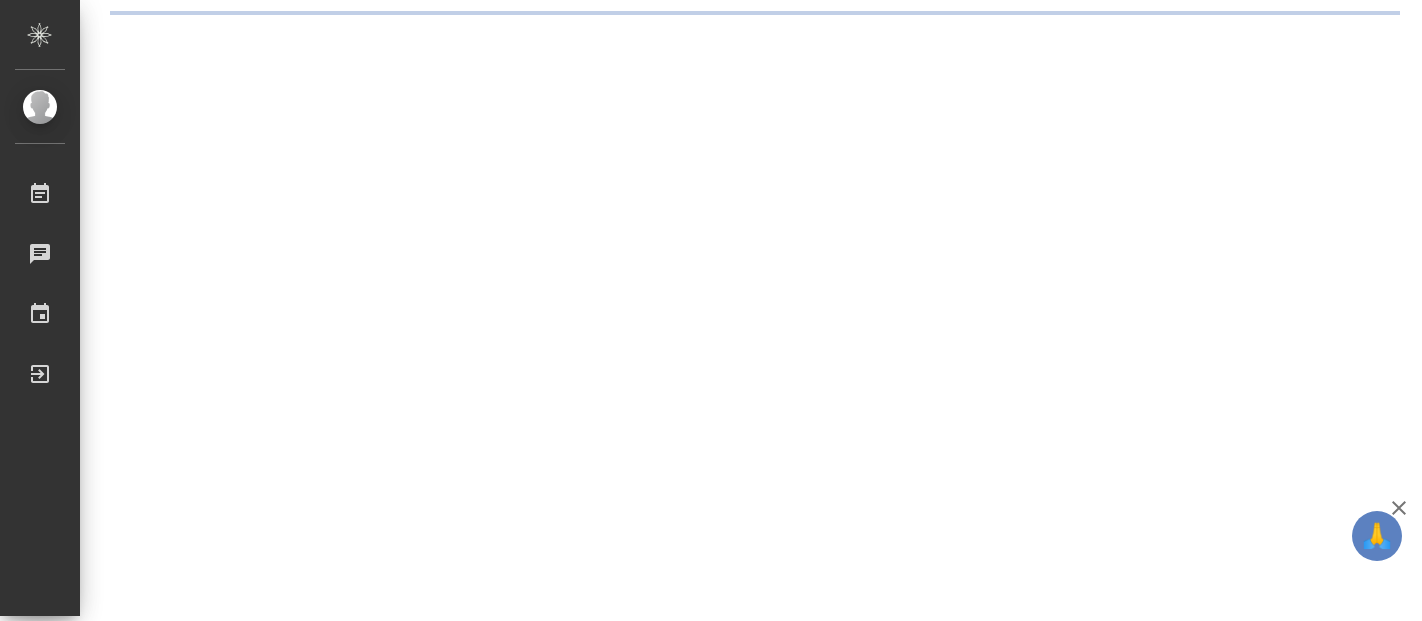 scroll, scrollTop: 0, scrollLeft: 0, axis: both 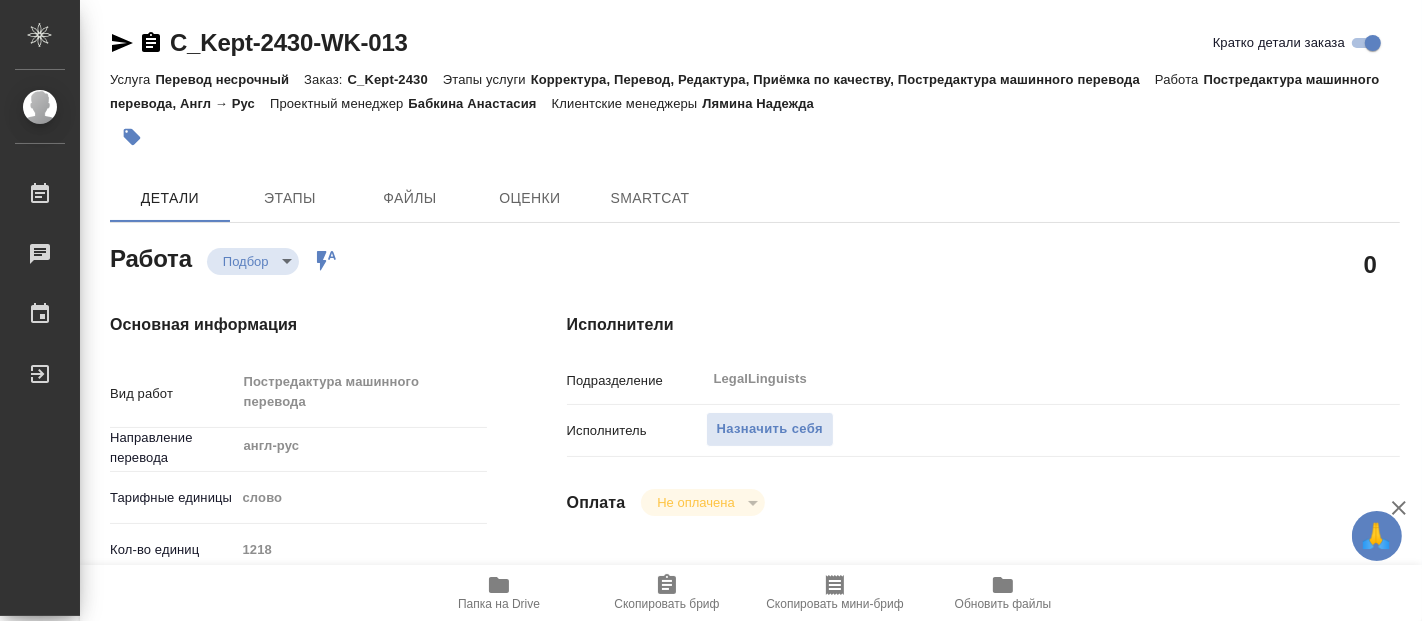 type on "x" 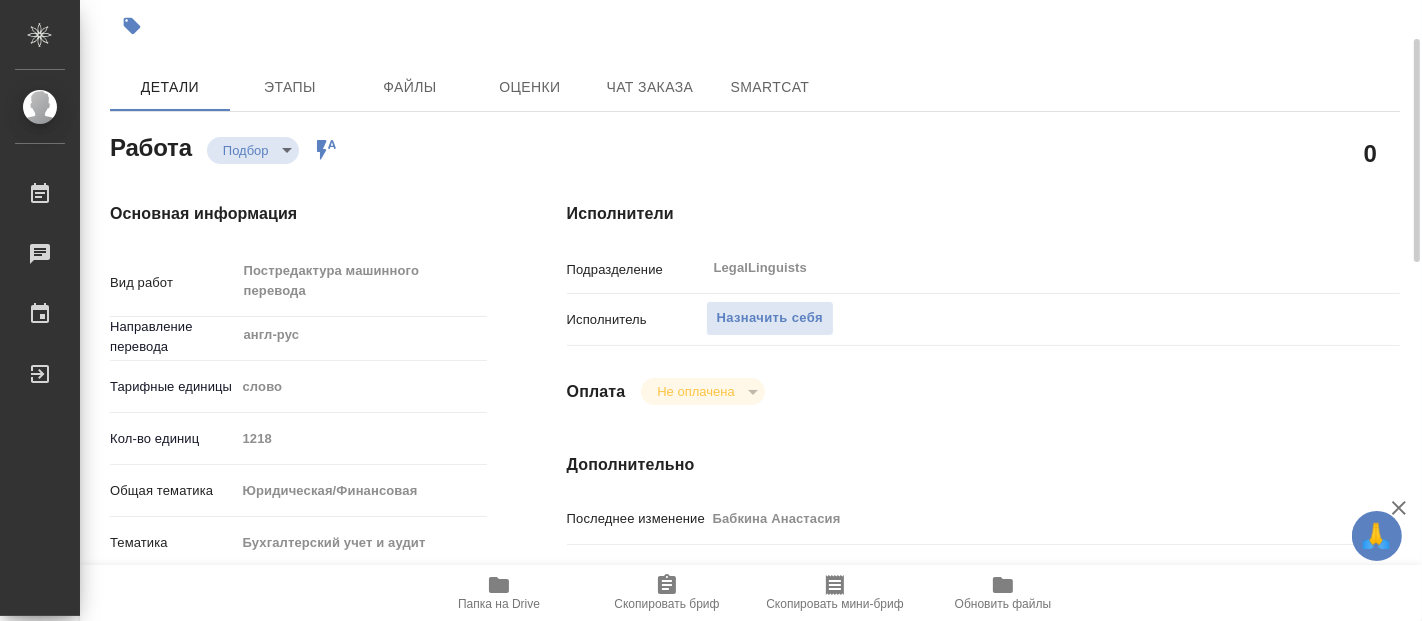 scroll, scrollTop: 222, scrollLeft: 0, axis: vertical 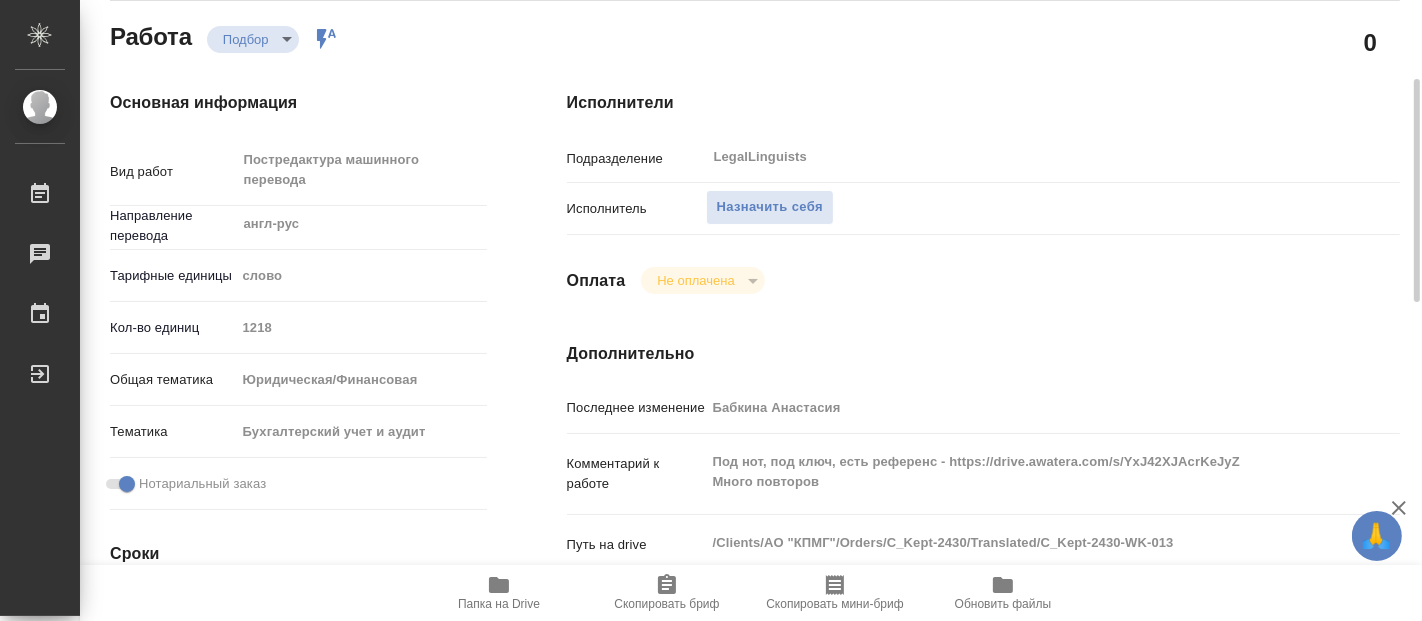 type on "x" 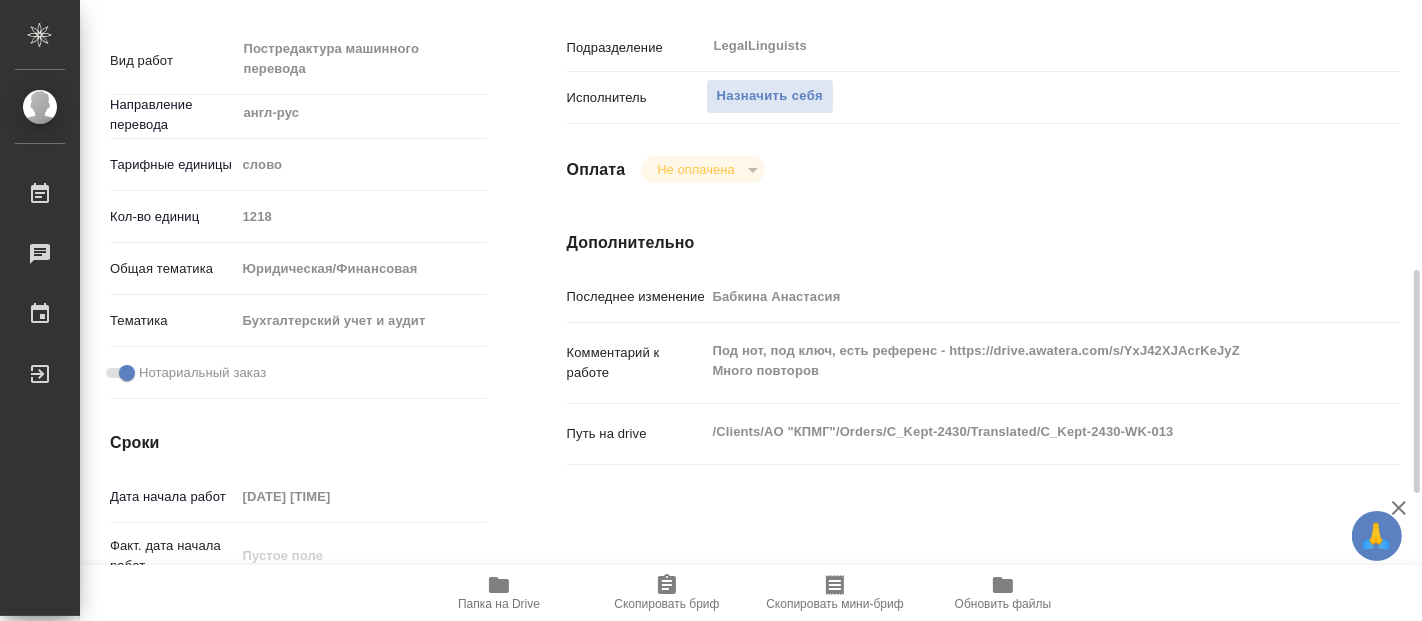 scroll, scrollTop: 444, scrollLeft: 0, axis: vertical 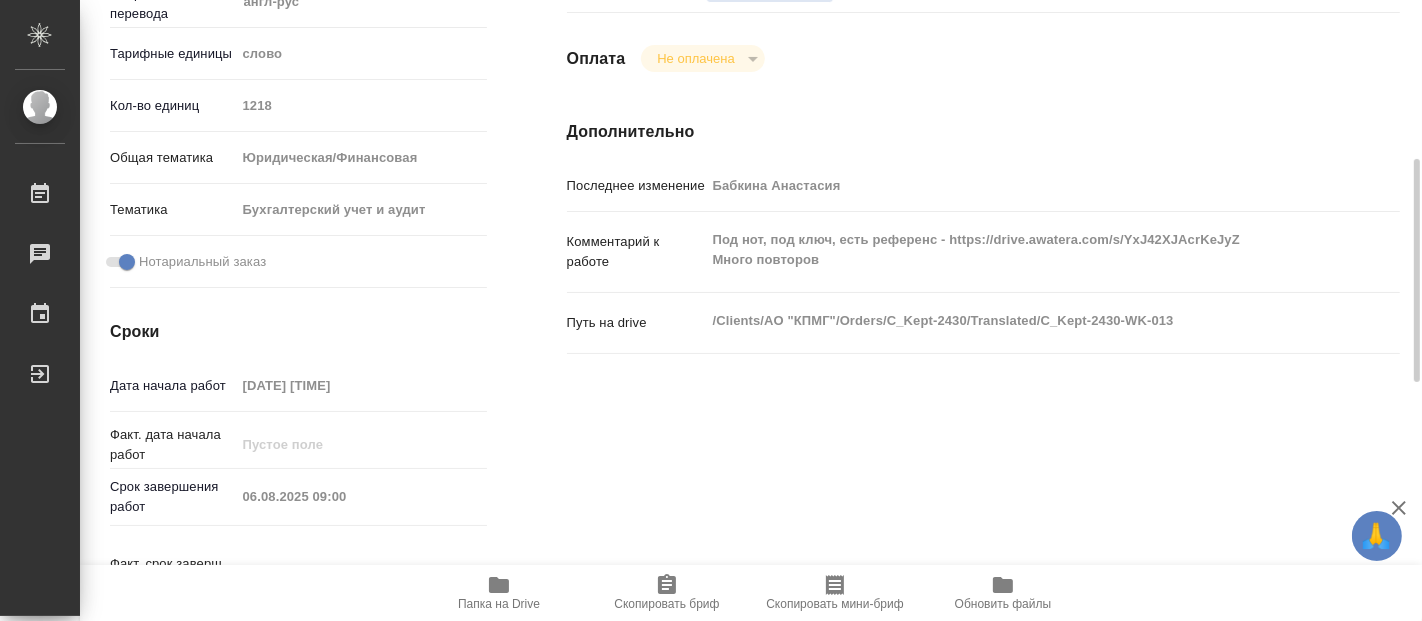 type on "x" 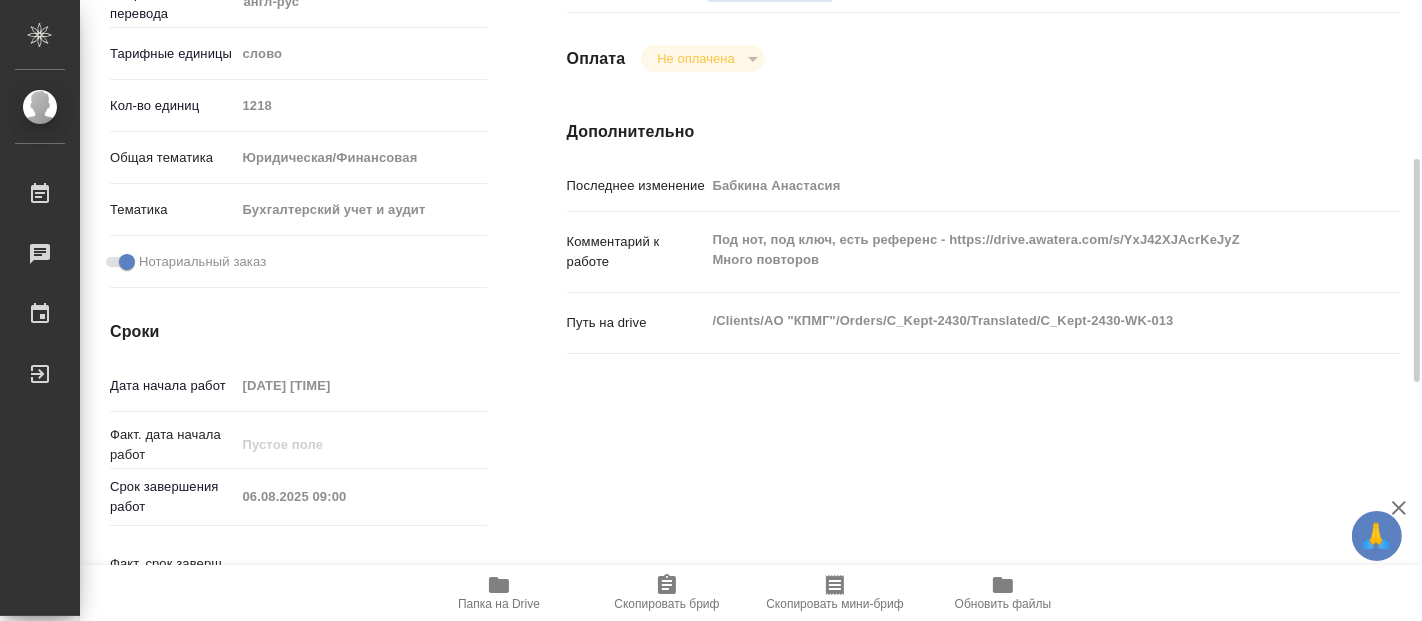 click 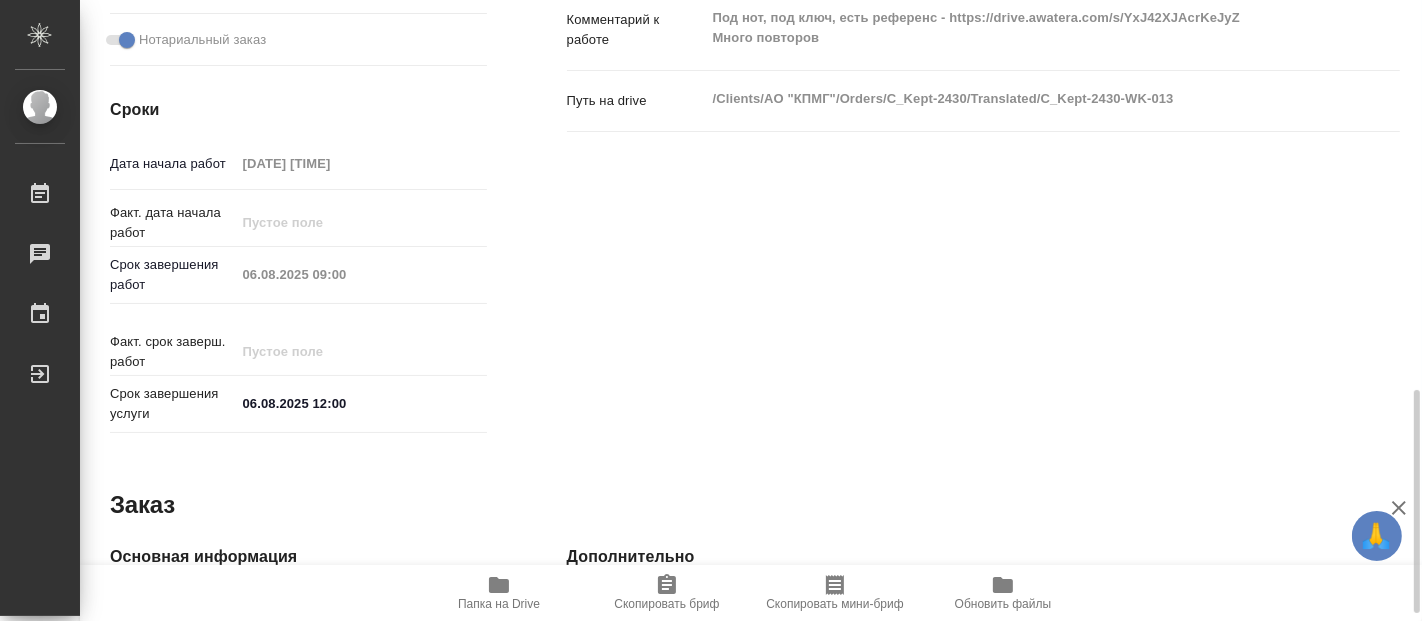 scroll, scrollTop: 888, scrollLeft: 0, axis: vertical 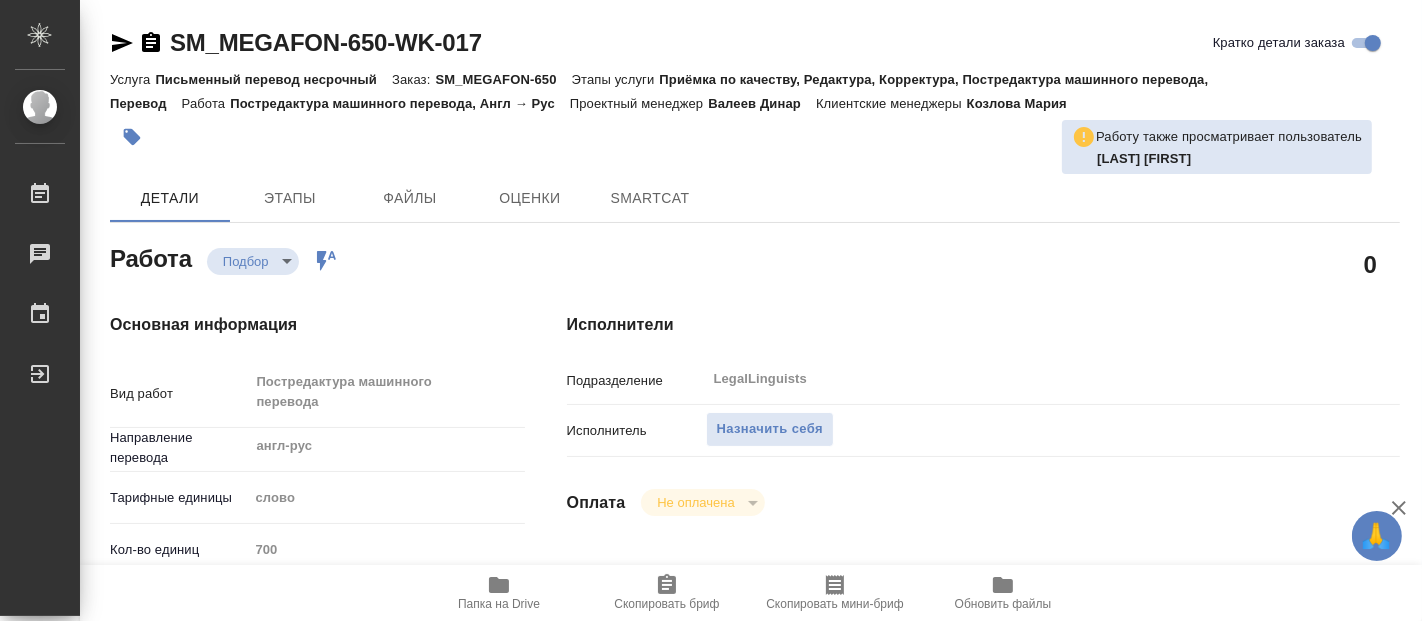 type on "x" 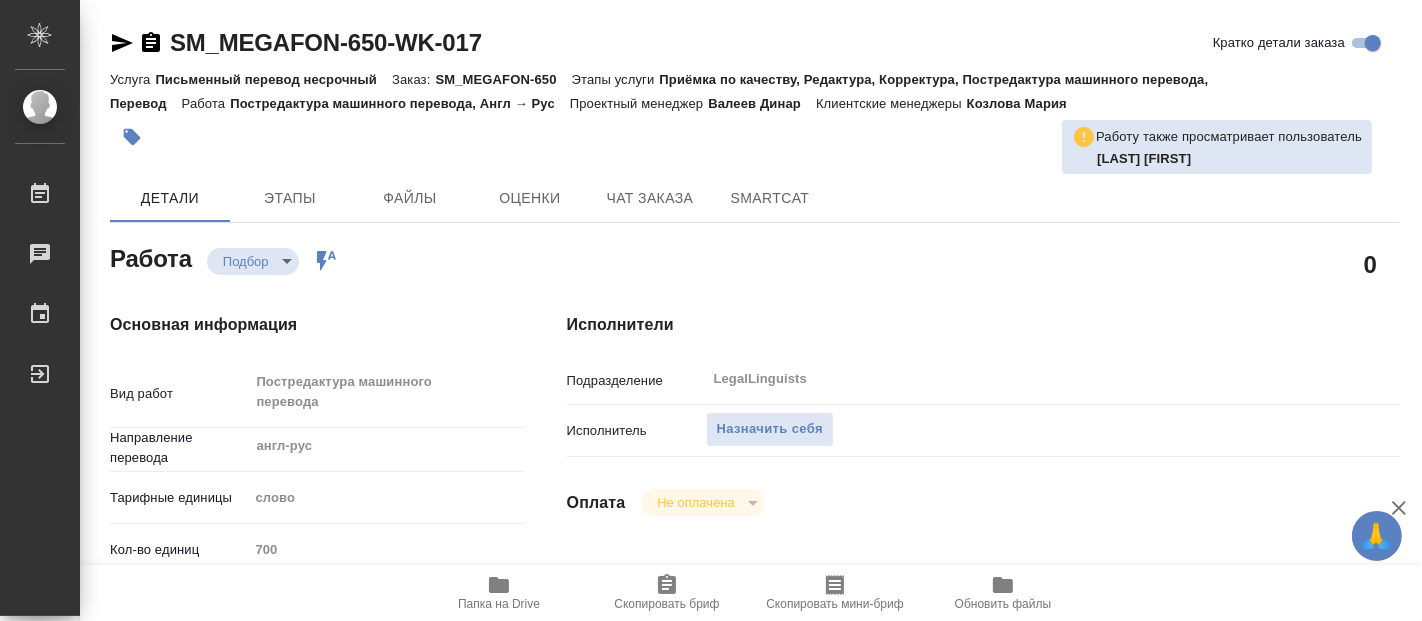type on "x" 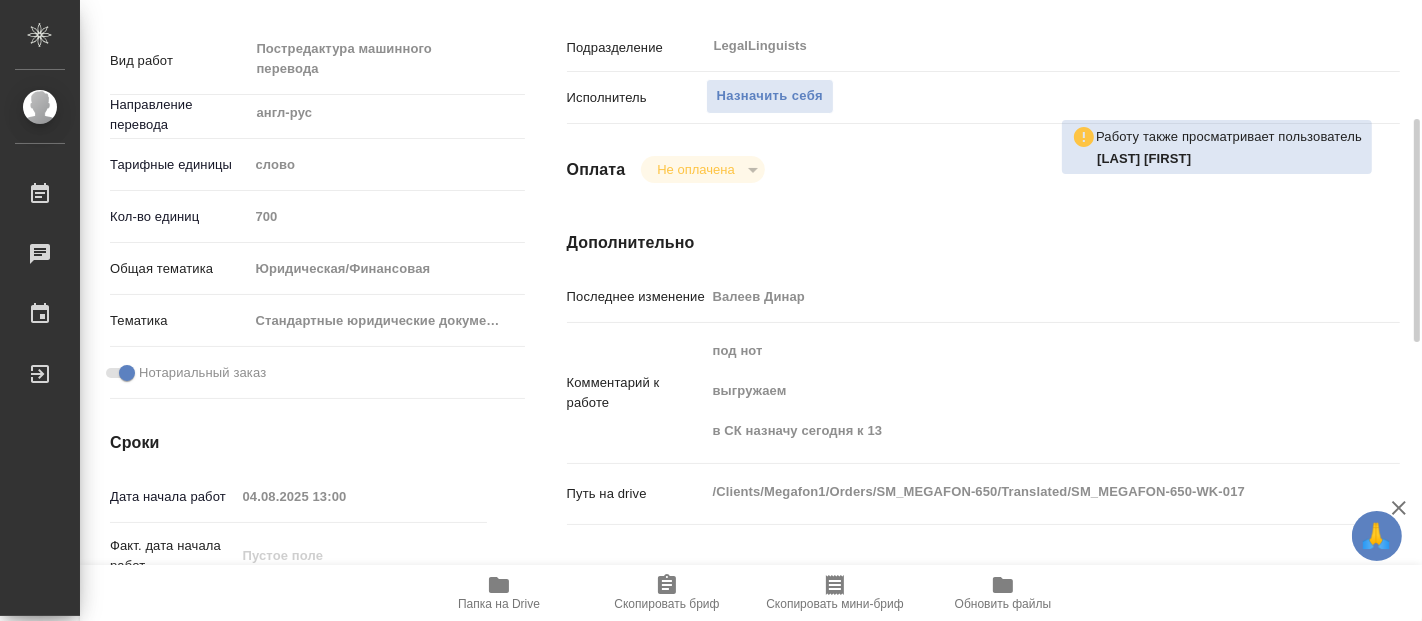type on "x" 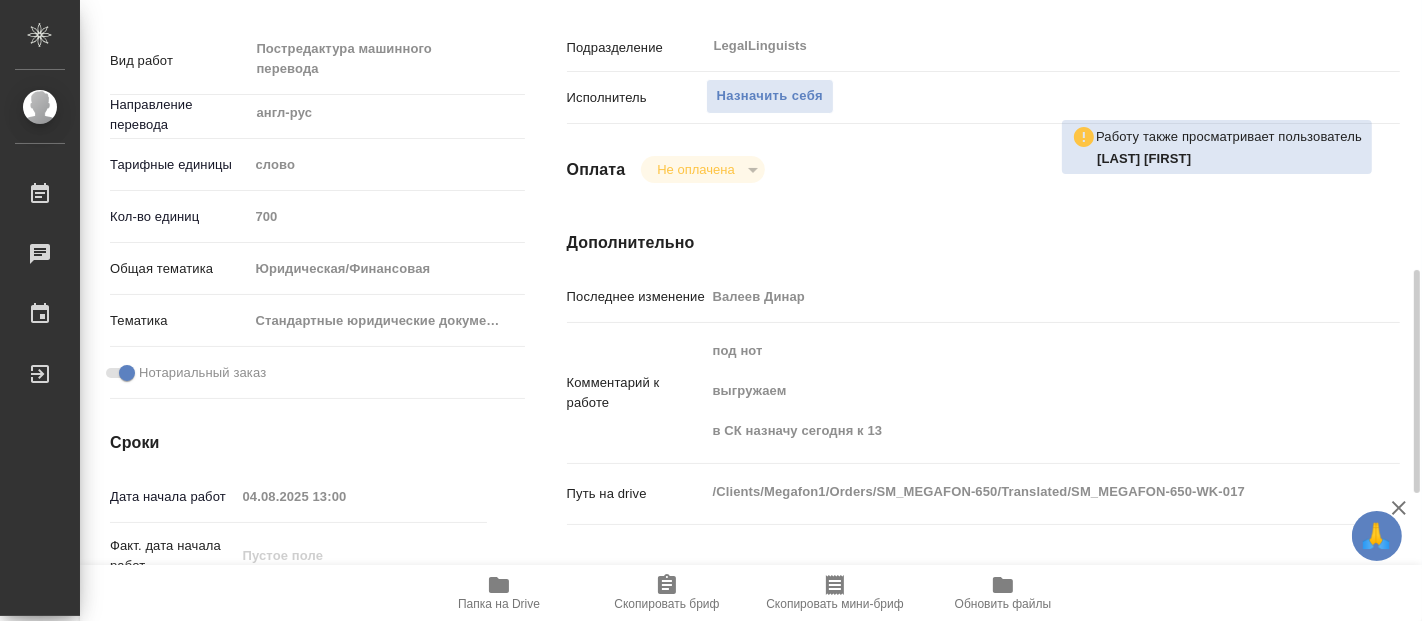 scroll, scrollTop: 555, scrollLeft: 0, axis: vertical 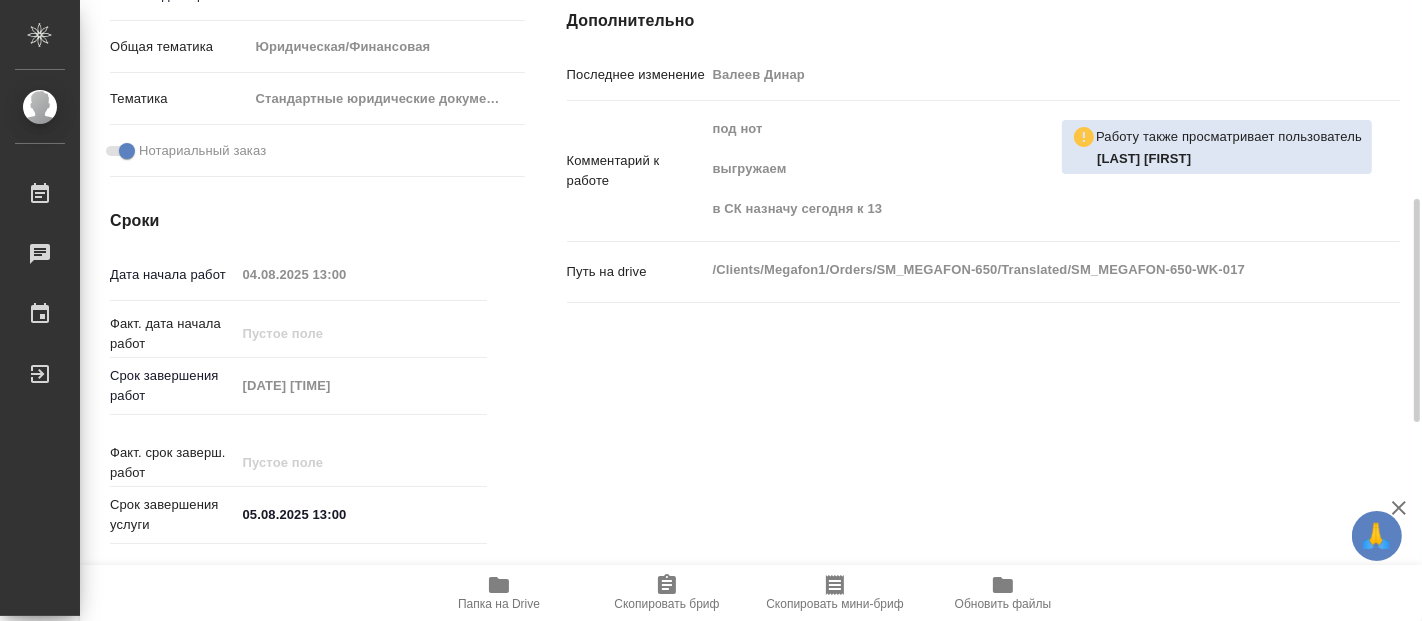 type on "x" 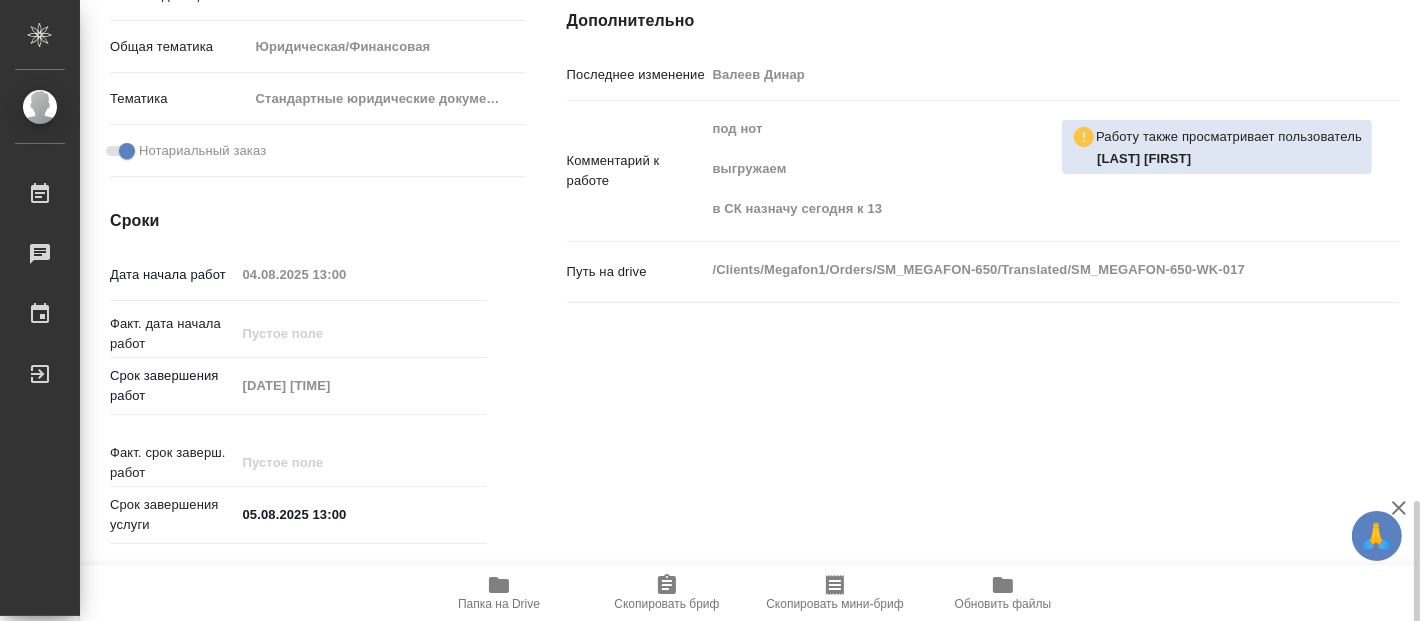 scroll, scrollTop: 888, scrollLeft: 0, axis: vertical 